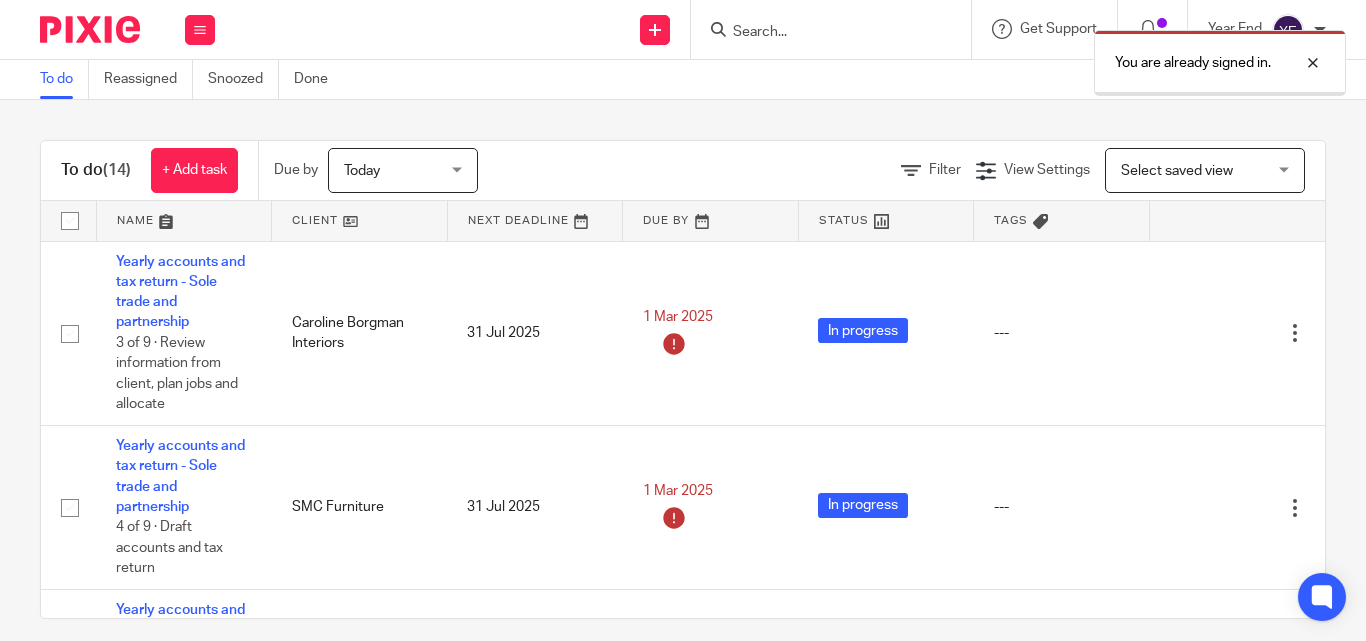 scroll, scrollTop: 0, scrollLeft: 0, axis: both 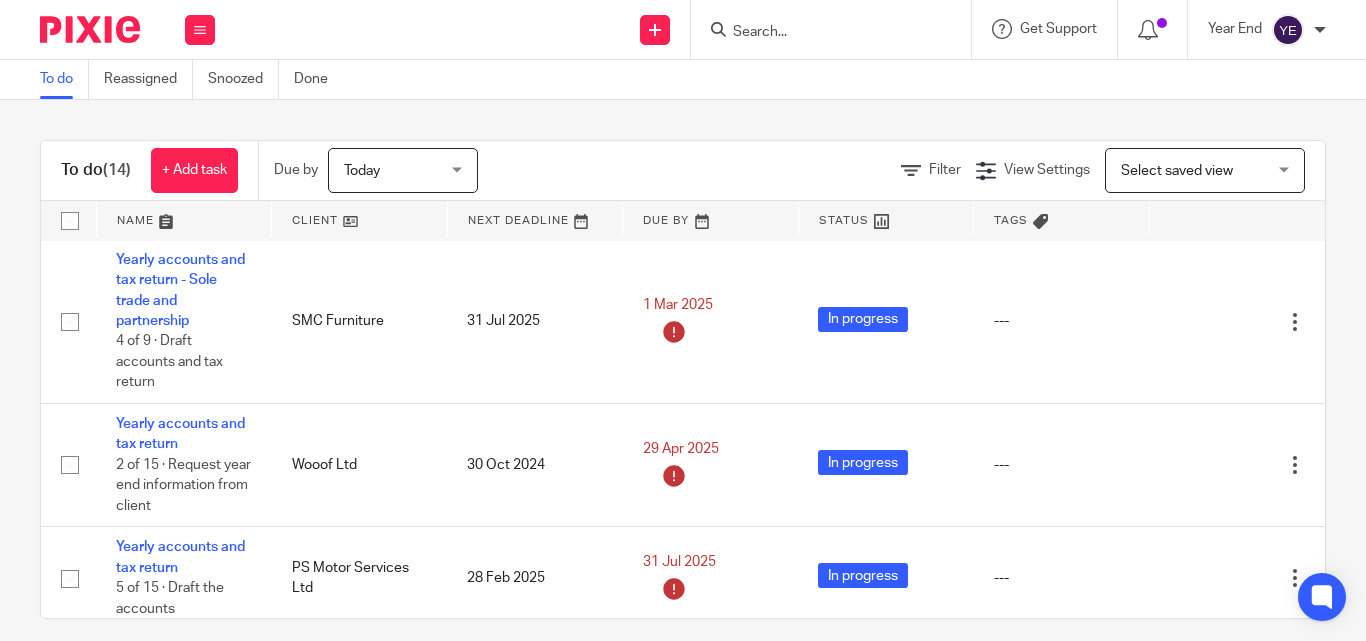 click at bounding box center (821, 33) 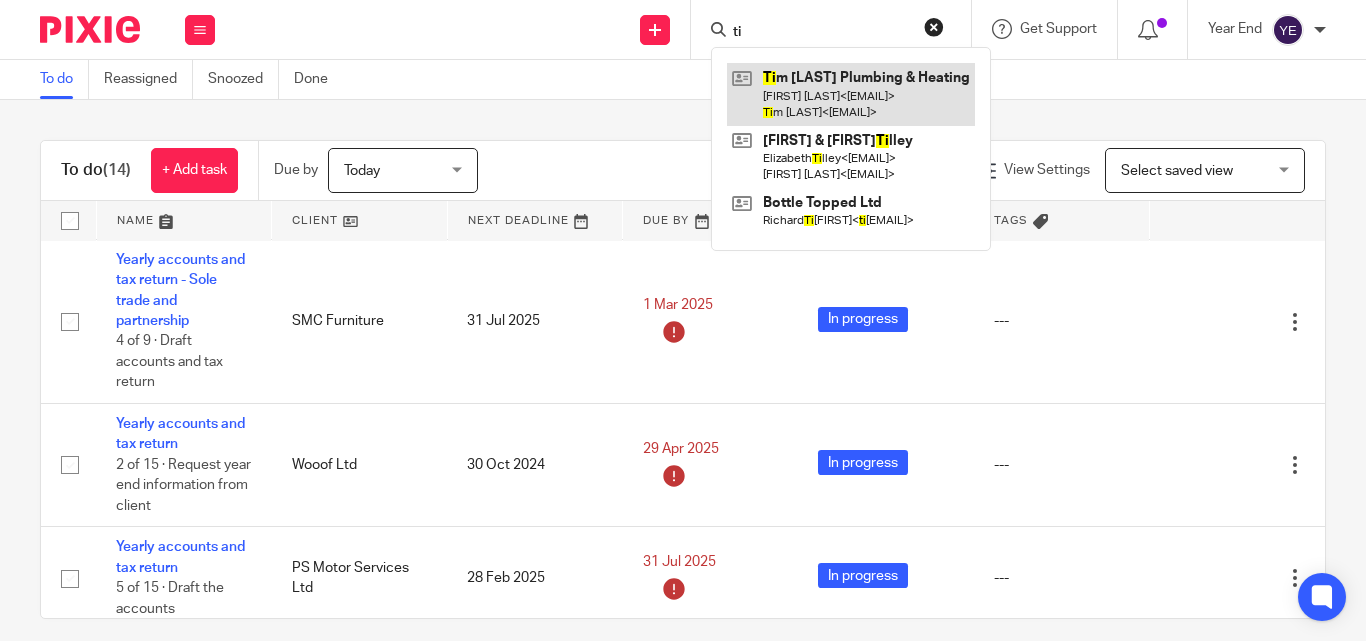 type on "ti" 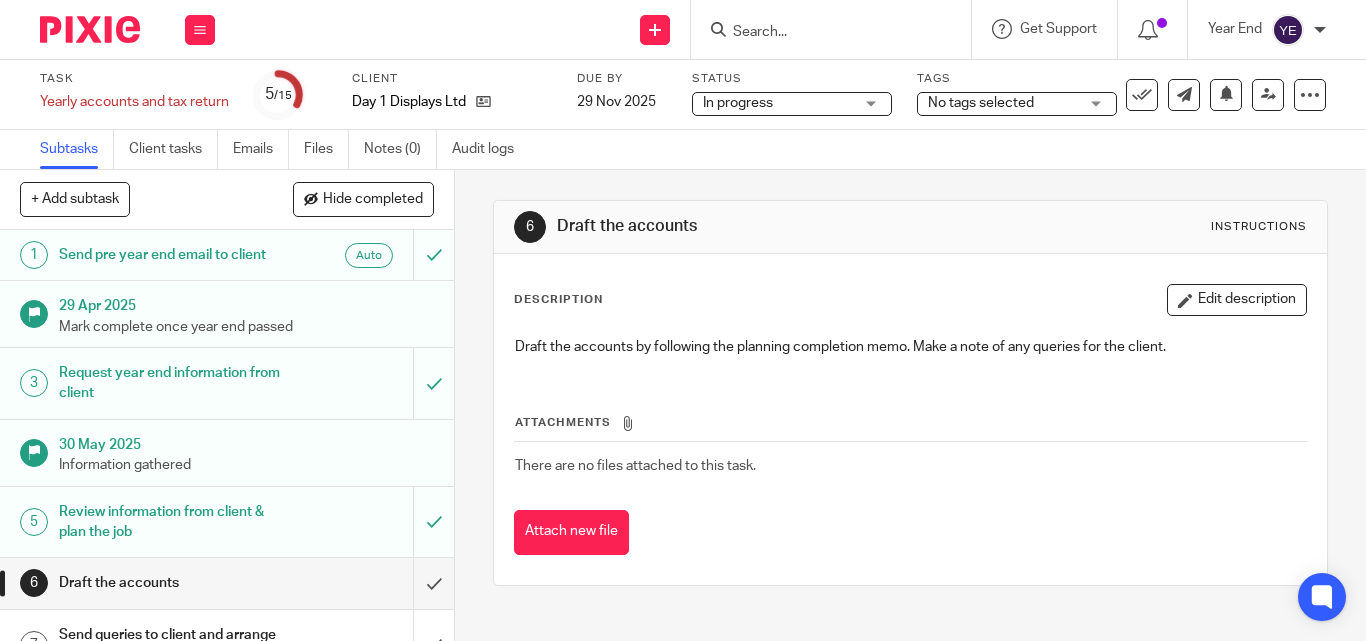 scroll, scrollTop: 0, scrollLeft: 0, axis: both 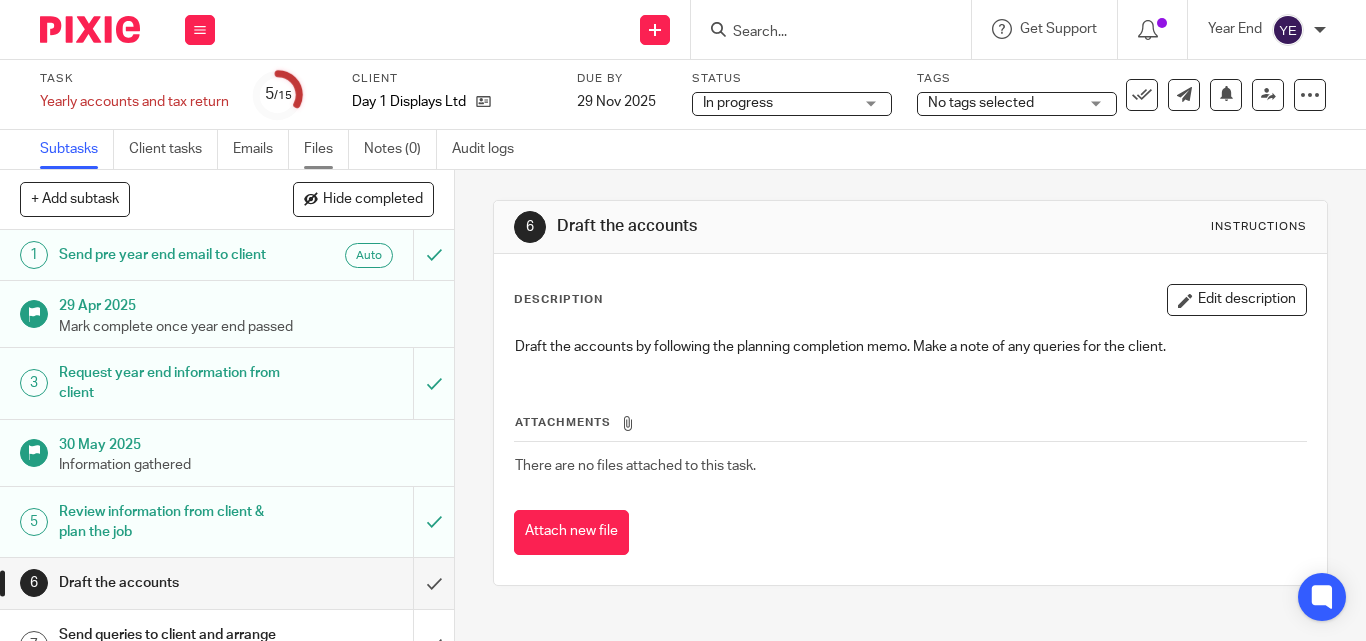 click on "Files" at bounding box center (326, 149) 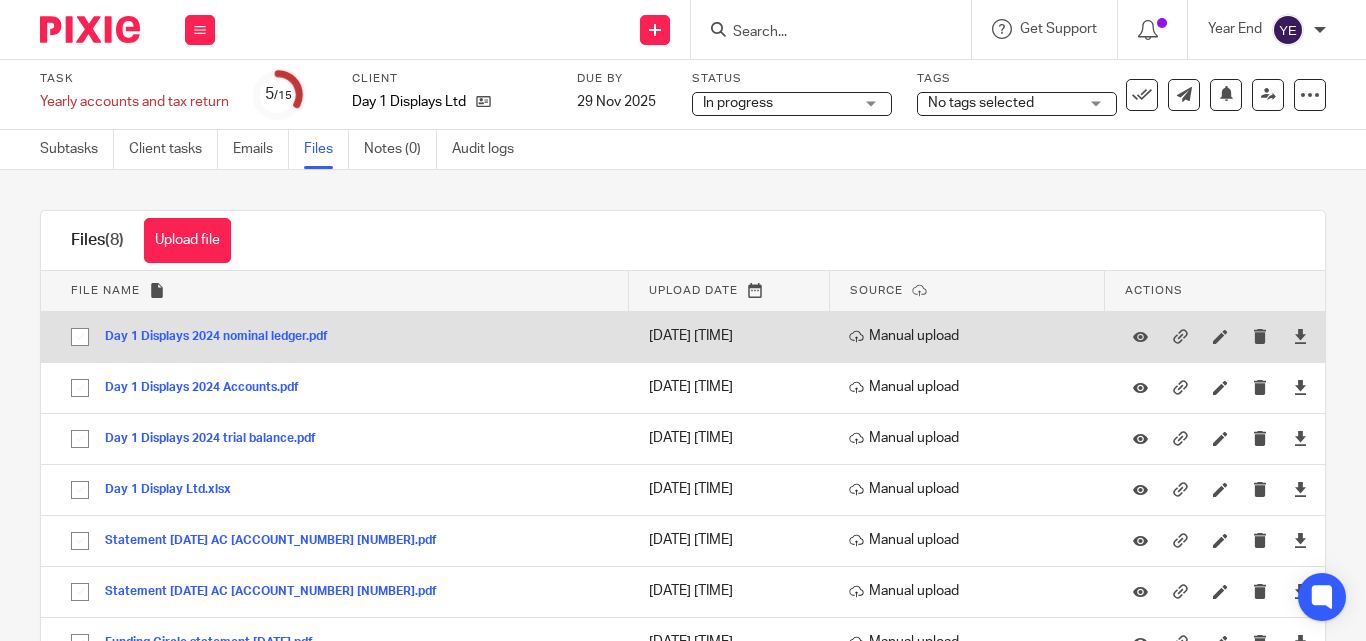 scroll, scrollTop: 0, scrollLeft: 0, axis: both 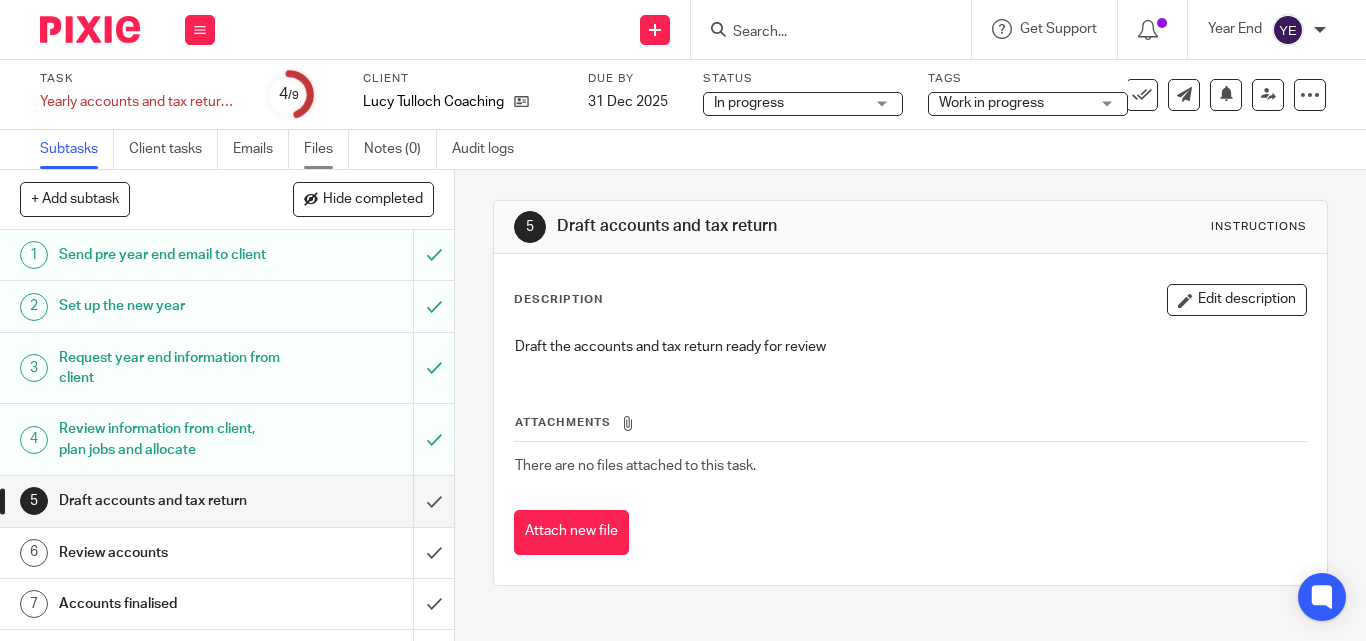 click on "Files" at bounding box center (326, 149) 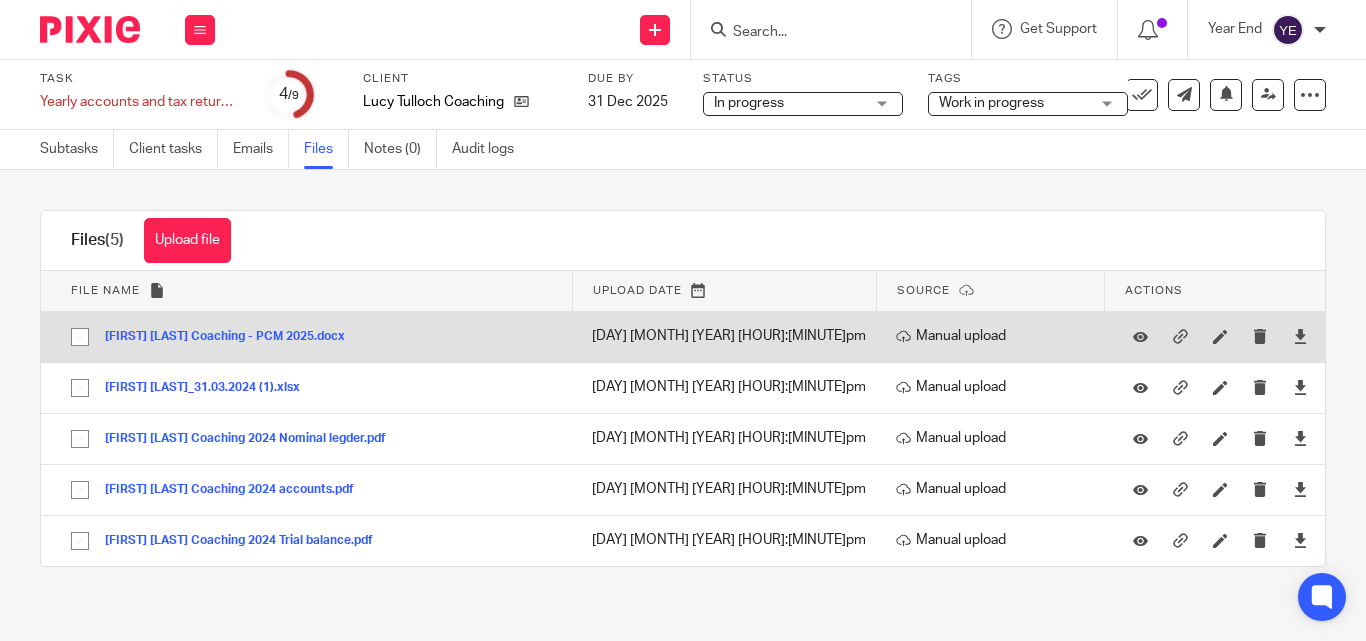 scroll, scrollTop: 0, scrollLeft: 0, axis: both 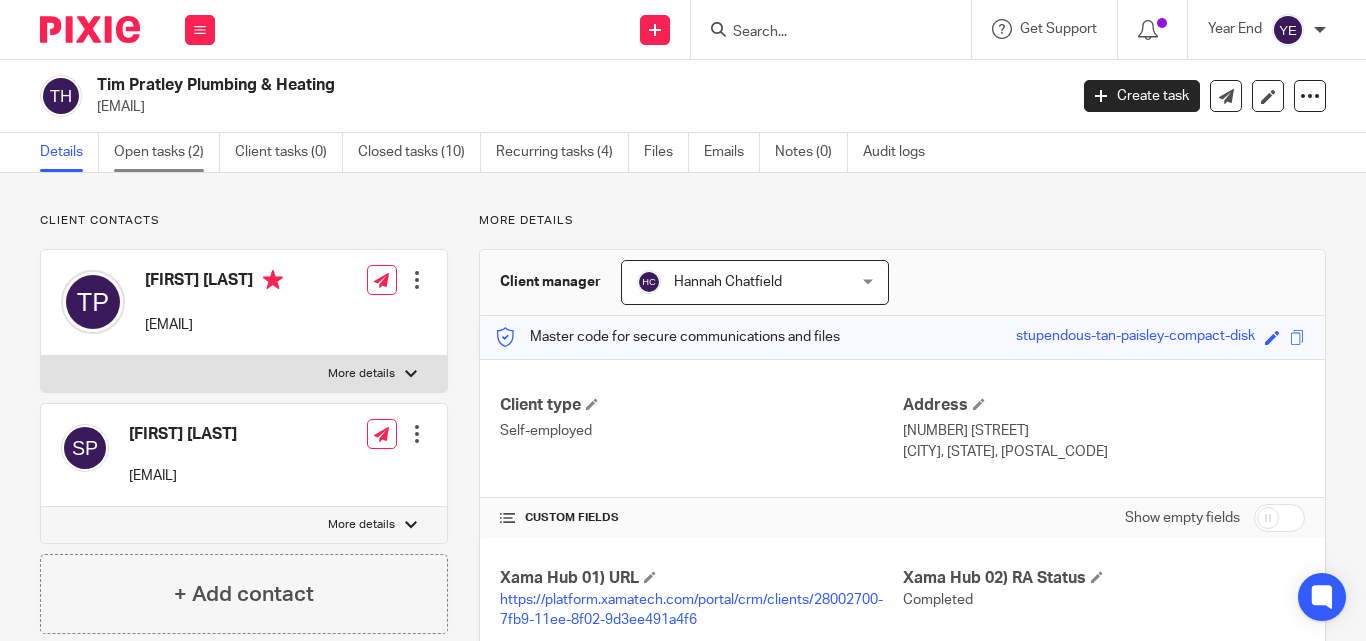 click on "Open tasks (2)" at bounding box center [167, 152] 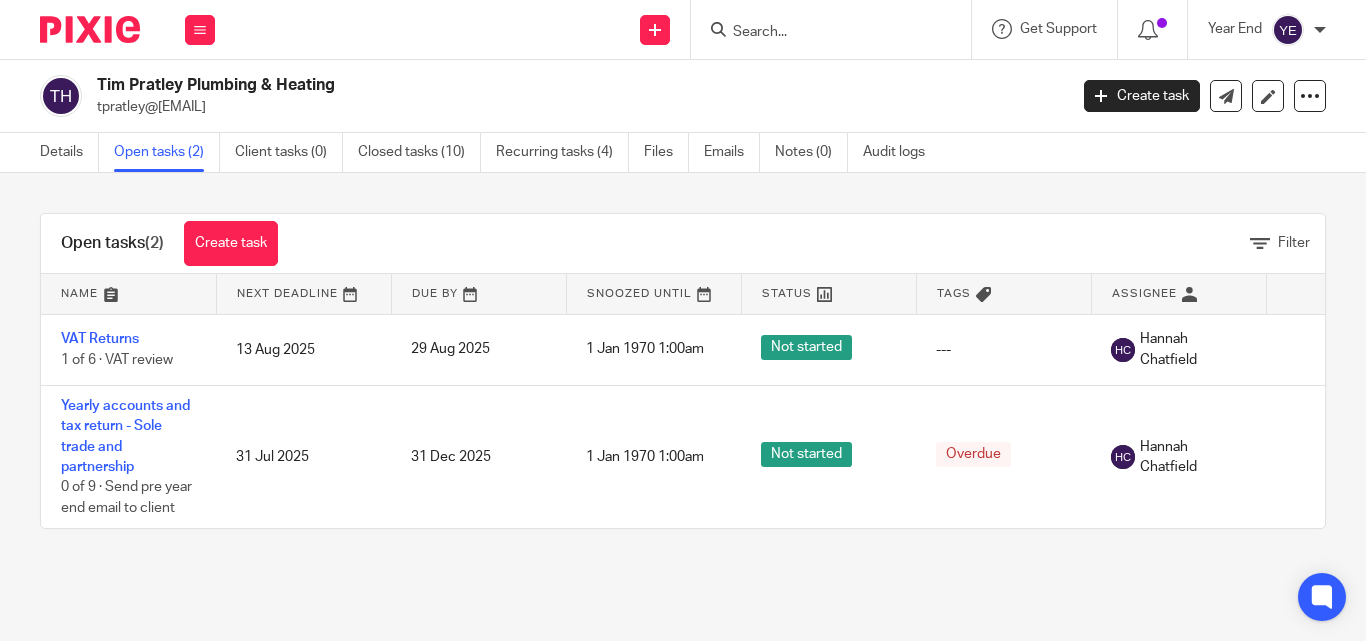 scroll, scrollTop: 0, scrollLeft: 0, axis: both 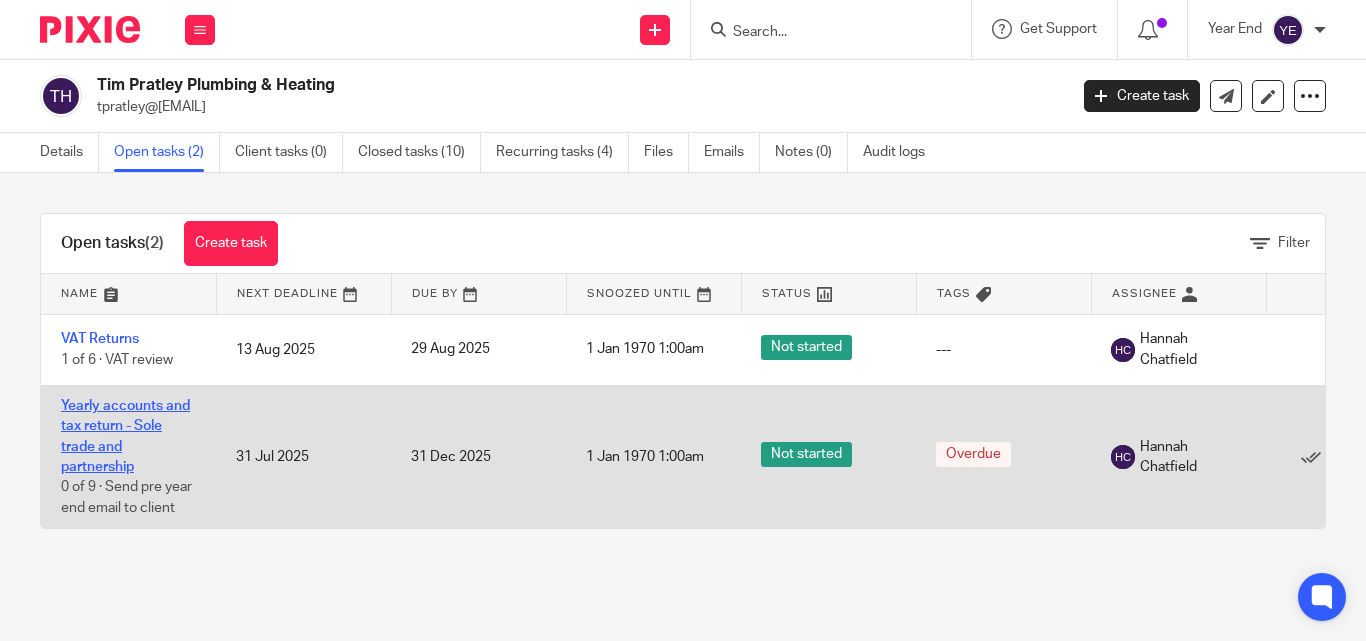 click on "Yearly accounts and tax return - Sole trade and partnership" at bounding box center (125, 436) 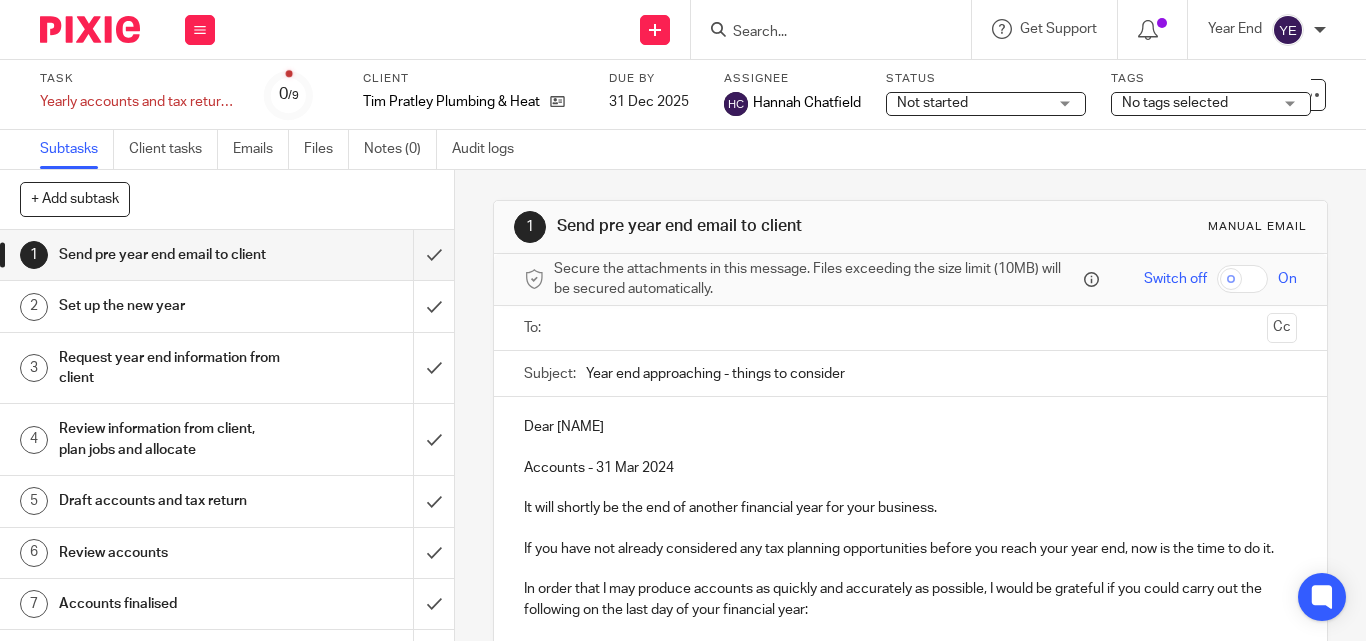 scroll, scrollTop: 0, scrollLeft: 0, axis: both 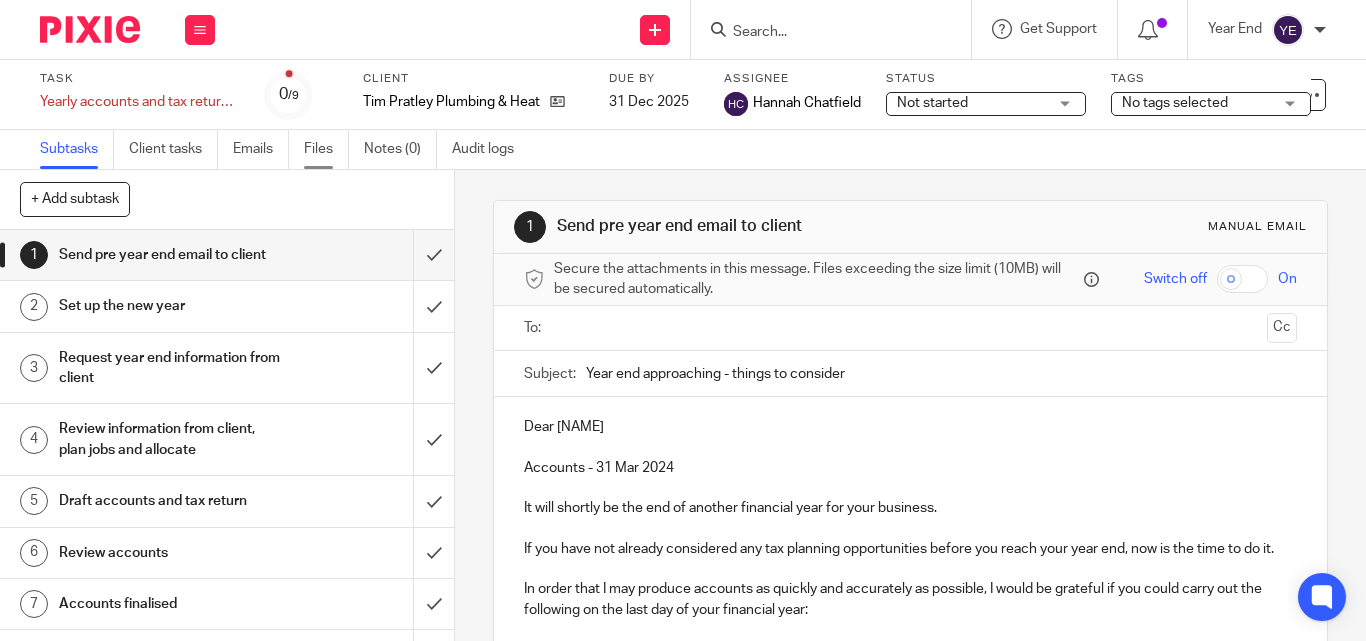 click on "Files" at bounding box center [326, 149] 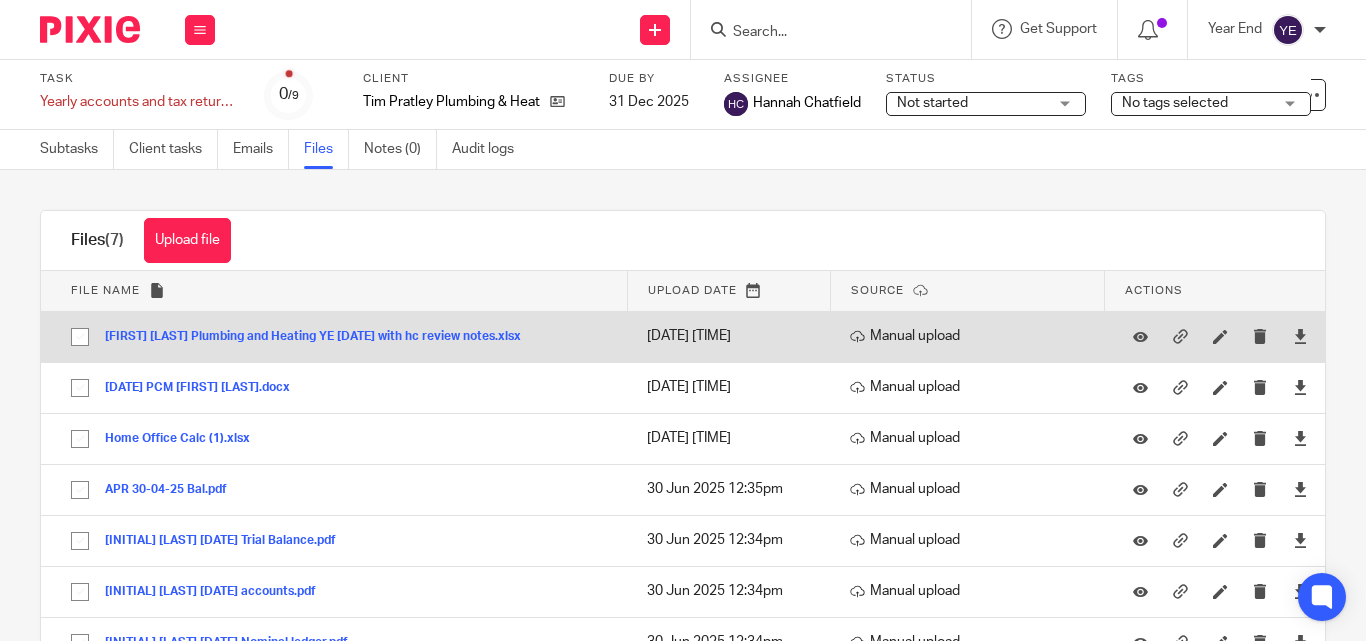 scroll, scrollTop: 0, scrollLeft: 0, axis: both 